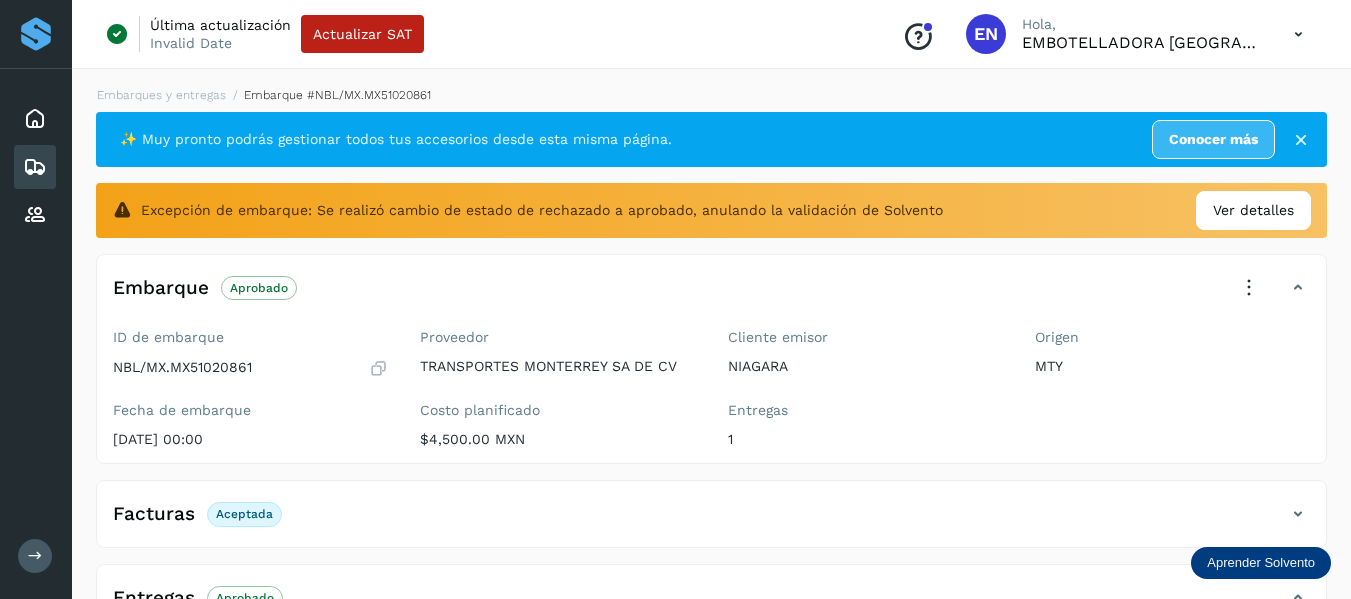scroll, scrollTop: 425, scrollLeft: 0, axis: vertical 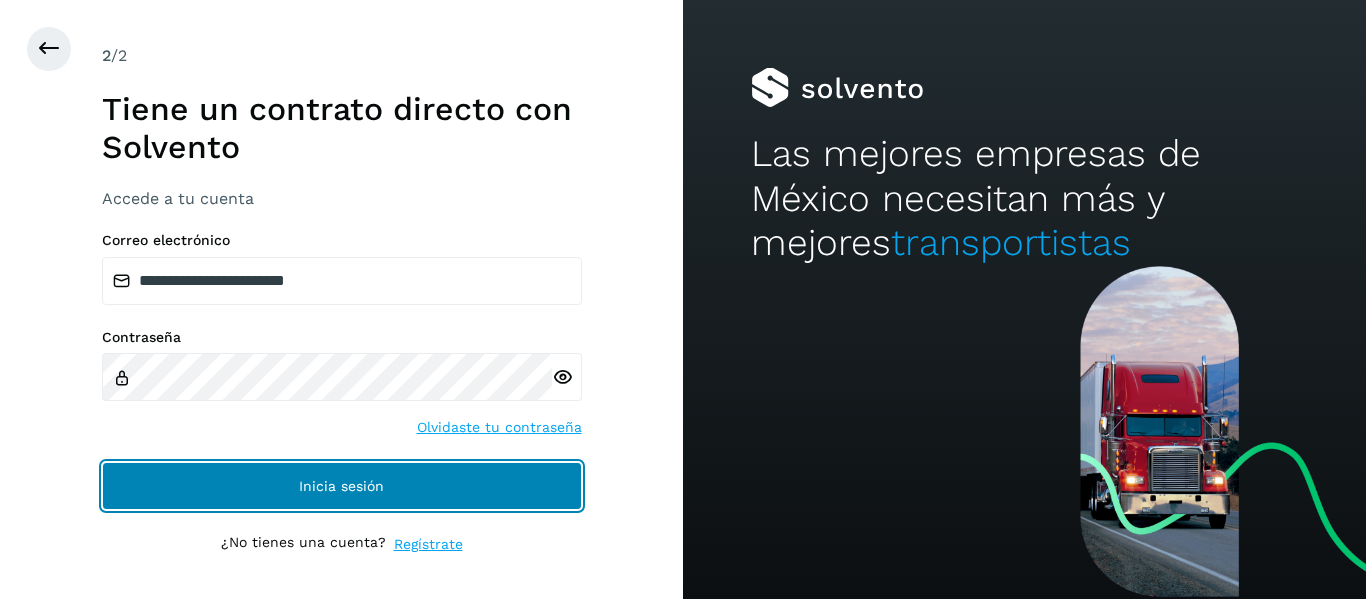 click on "Inicia sesión" at bounding box center (342, 486) 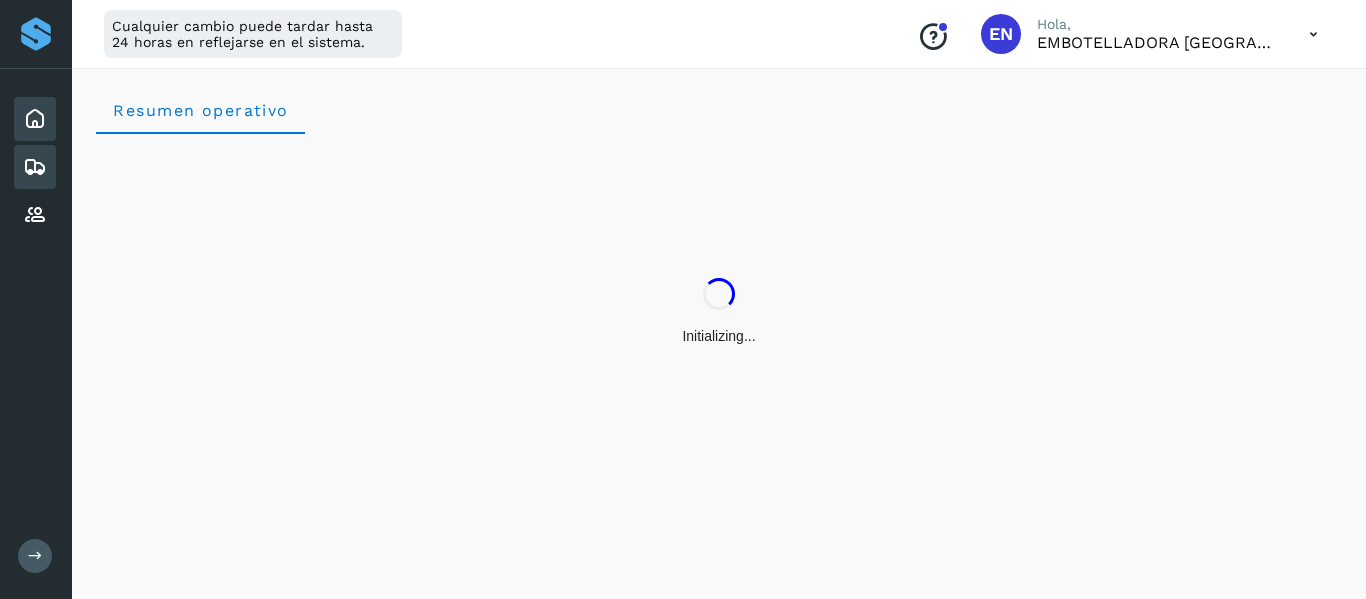 click at bounding box center [35, 167] 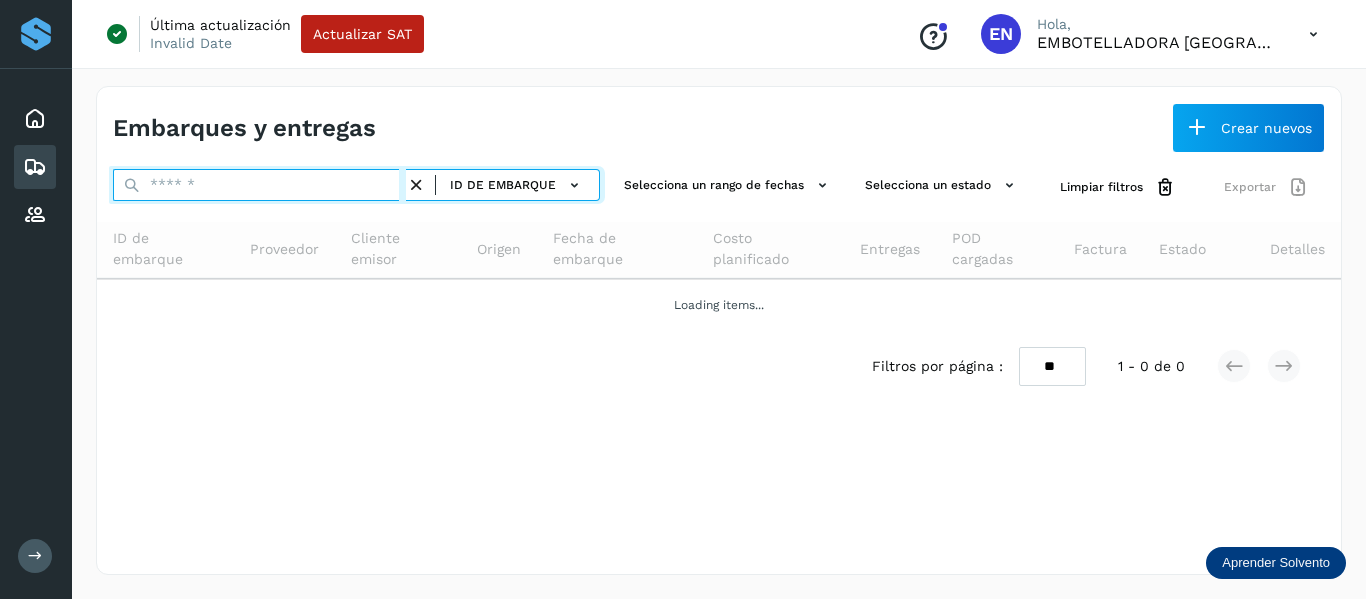 click at bounding box center (259, 185) 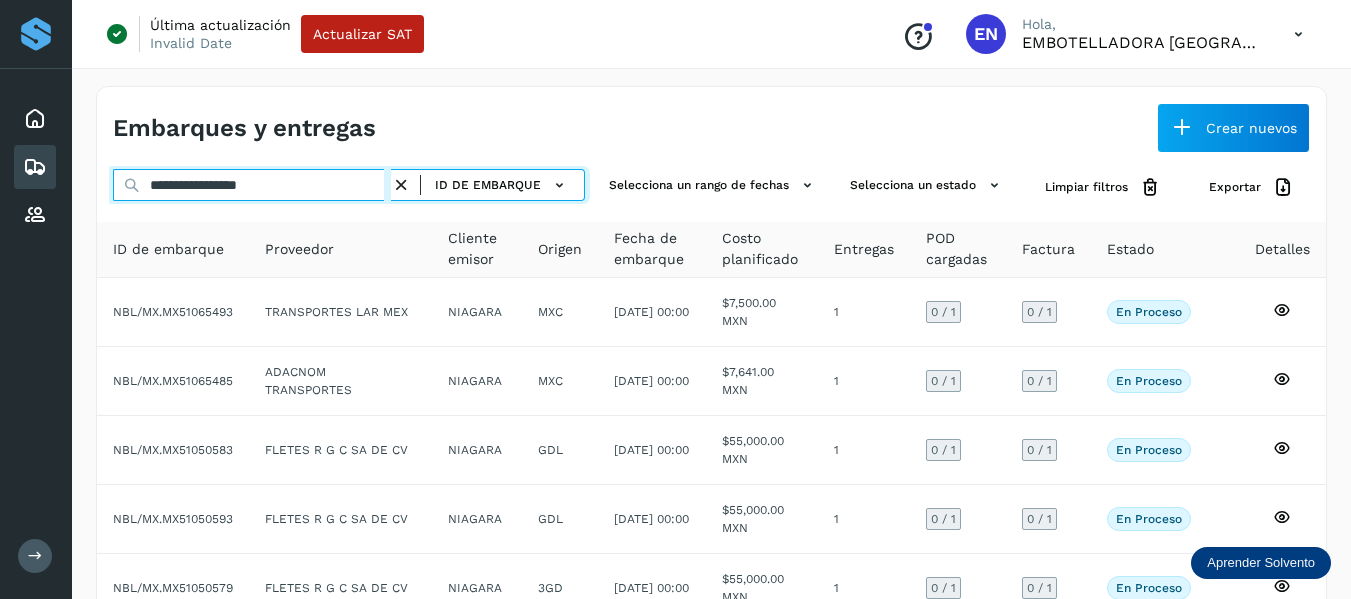 type on "**********" 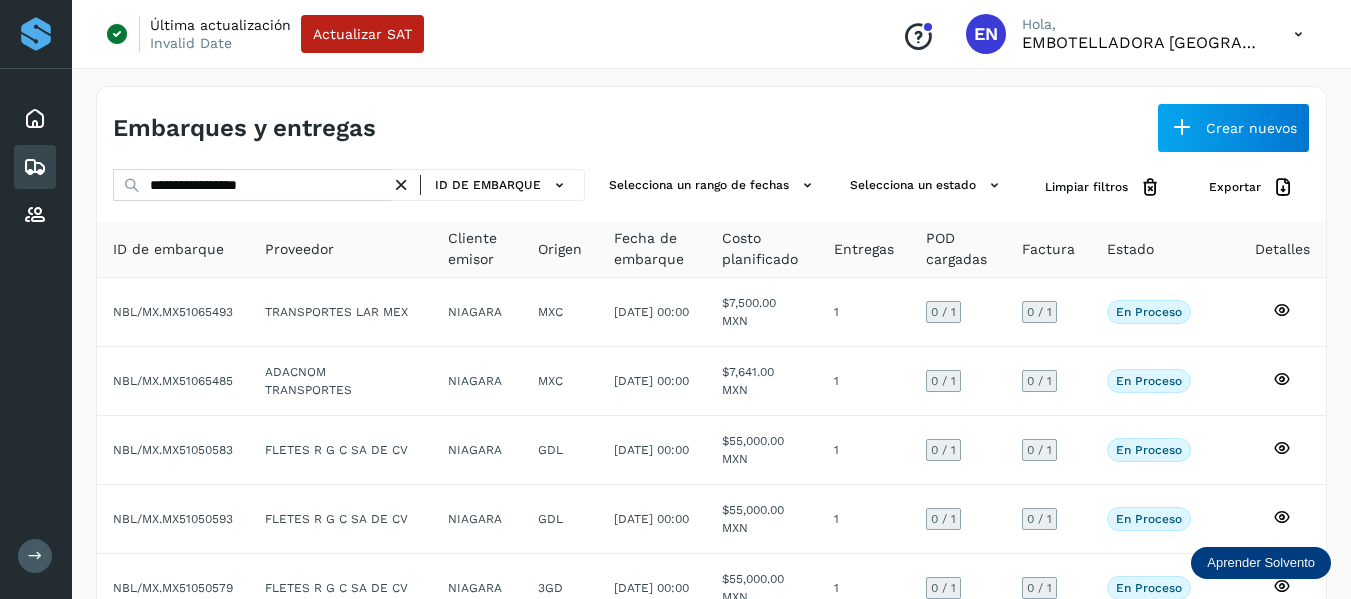 click at bounding box center (401, 185) 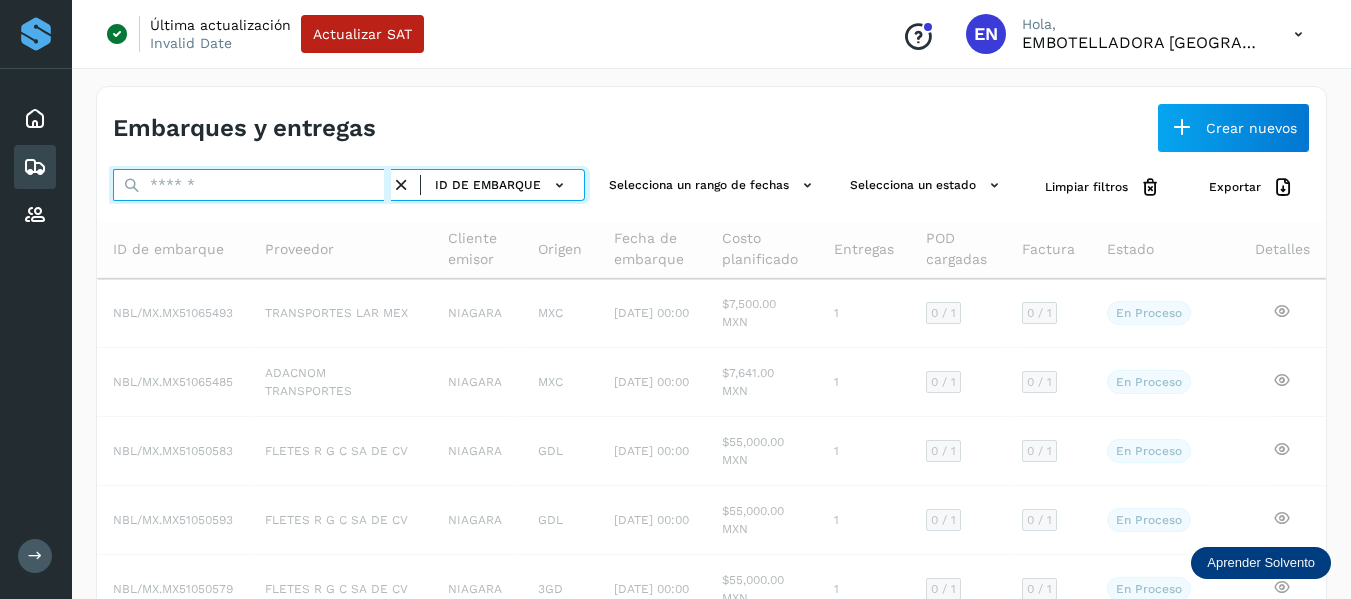 click at bounding box center (252, 185) 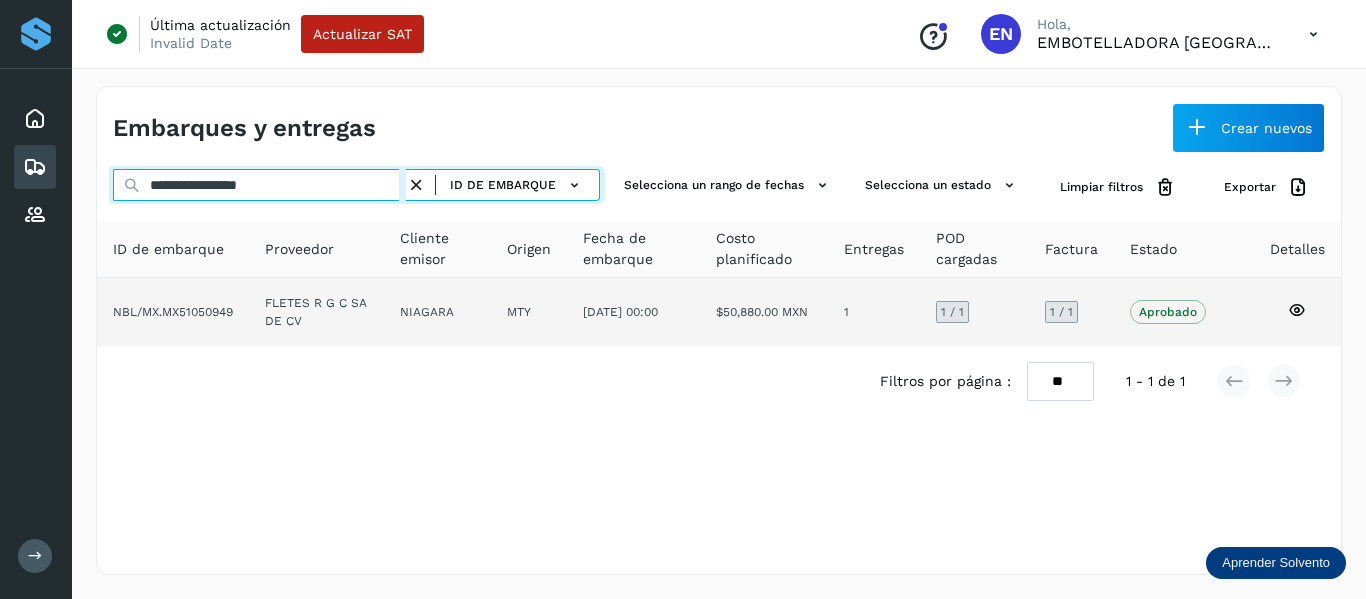 type on "**********" 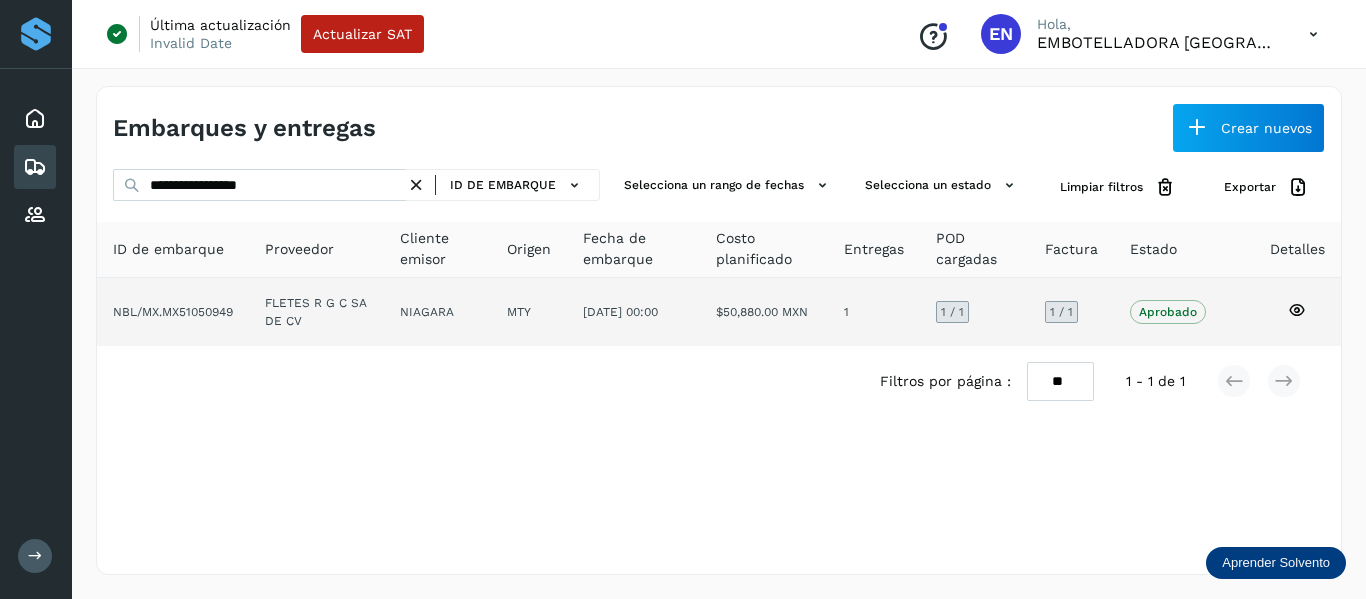 click 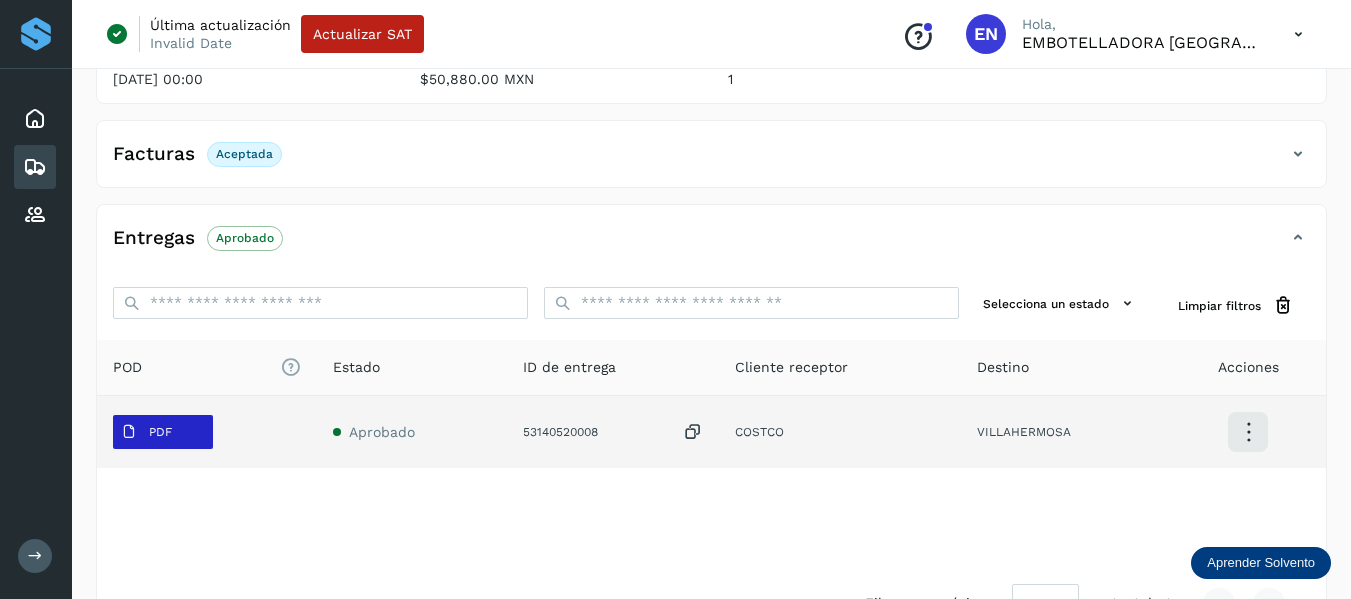 scroll, scrollTop: 254, scrollLeft: 0, axis: vertical 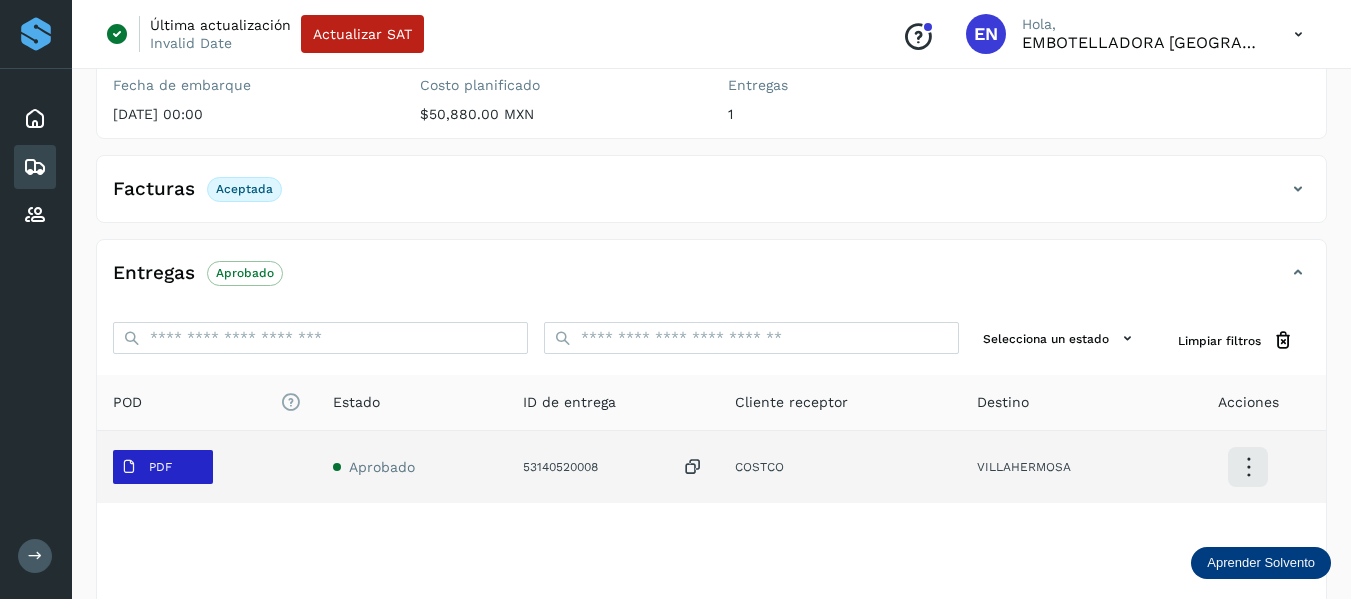 click on "PDF" at bounding box center (160, 467) 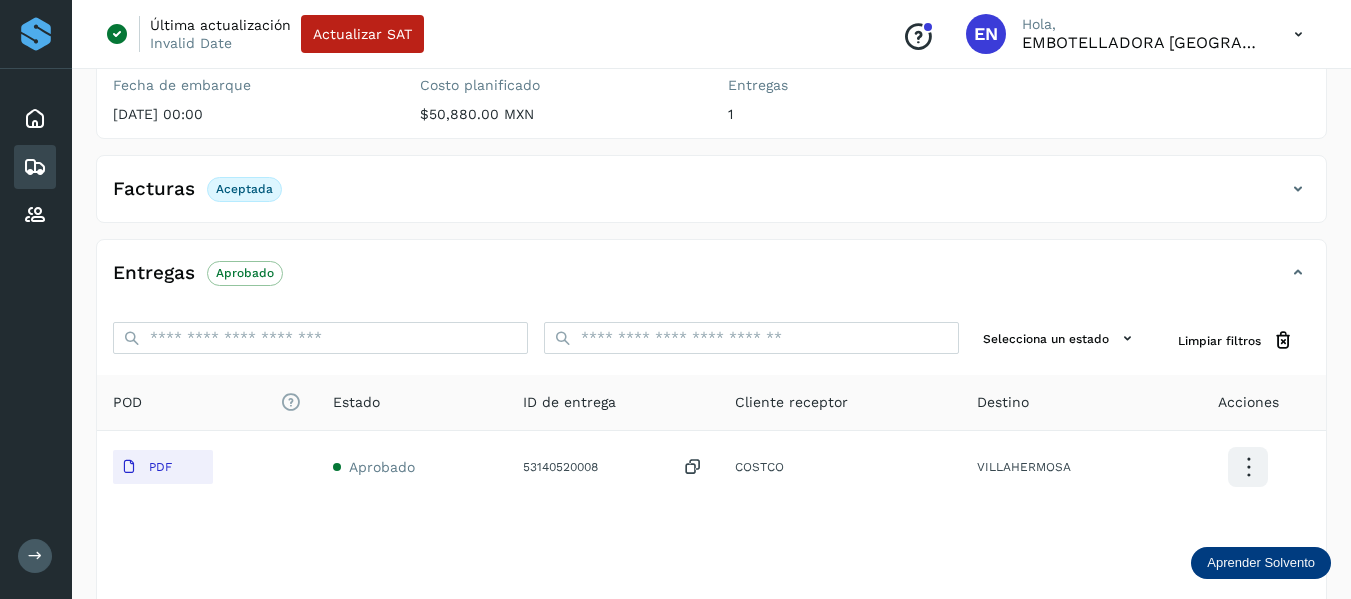 type 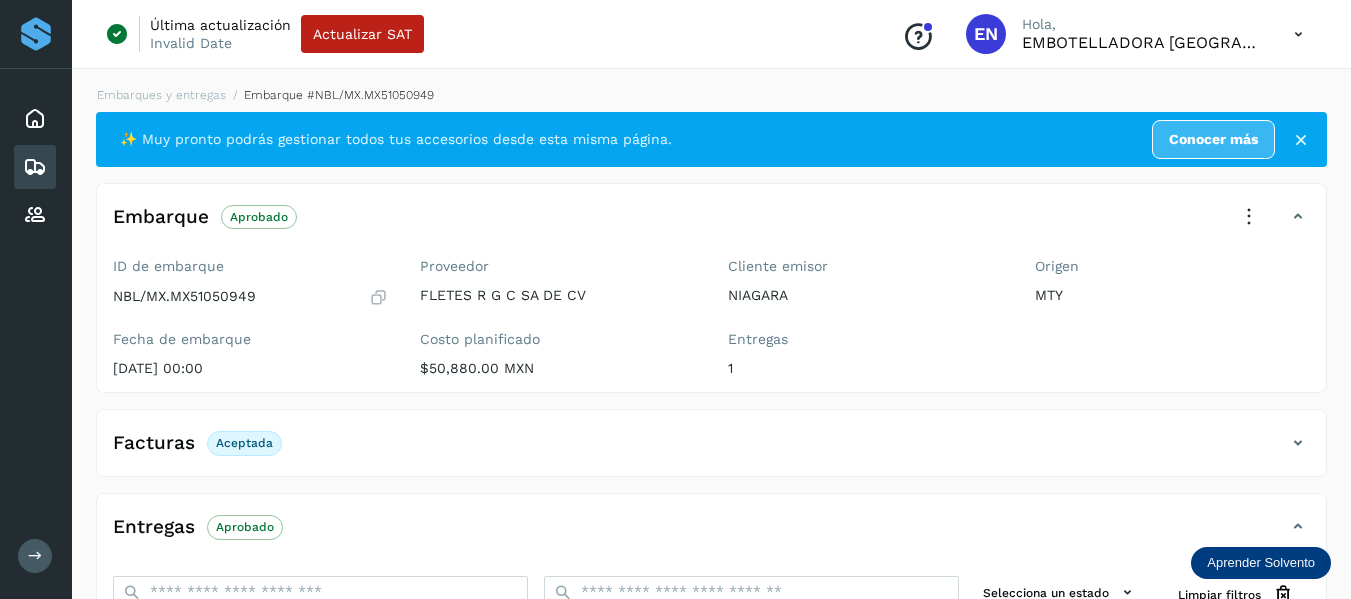 click at bounding box center [35, 167] 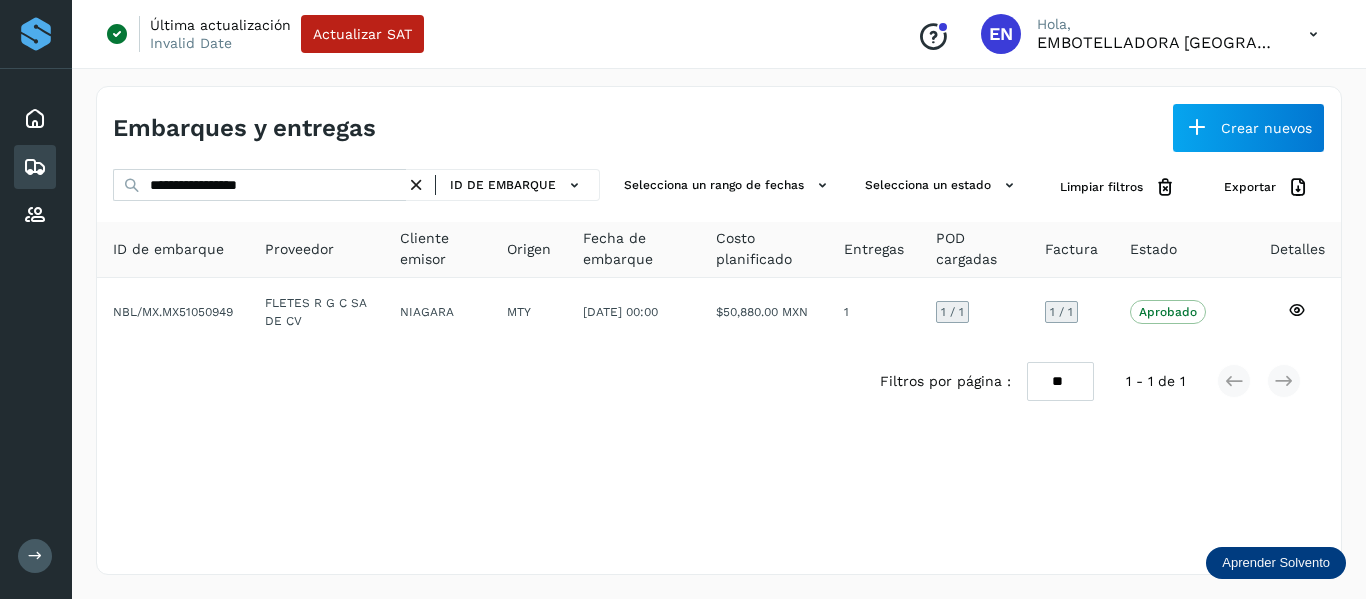click at bounding box center (416, 185) 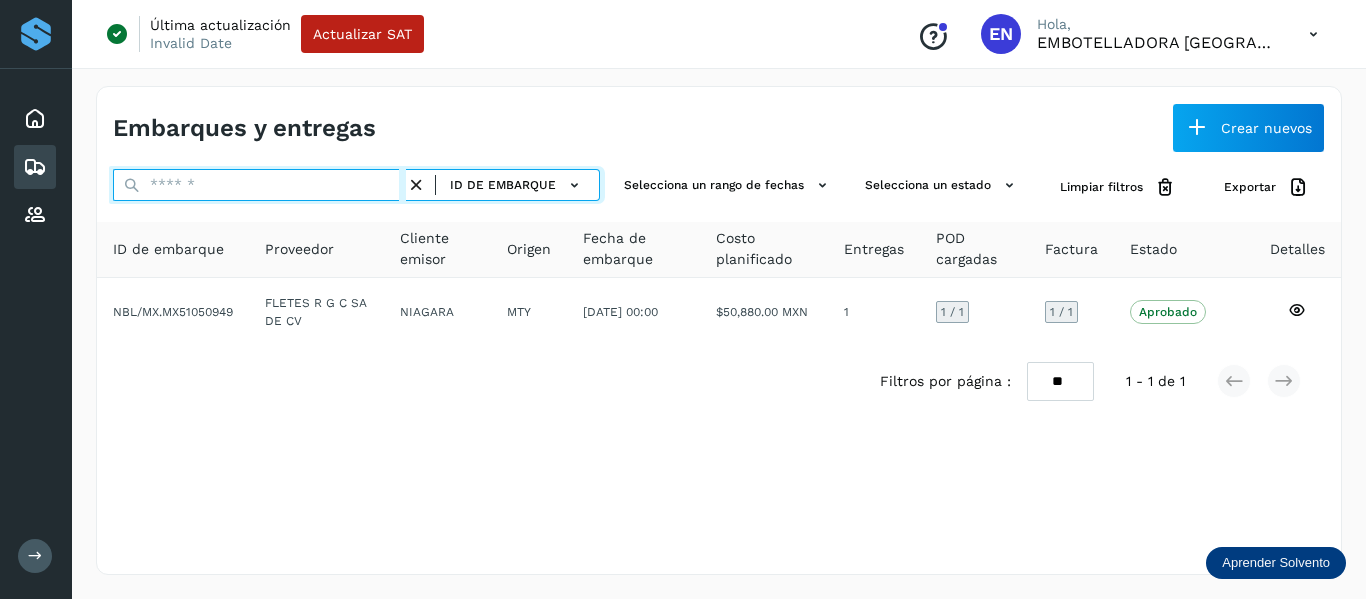click at bounding box center [259, 185] 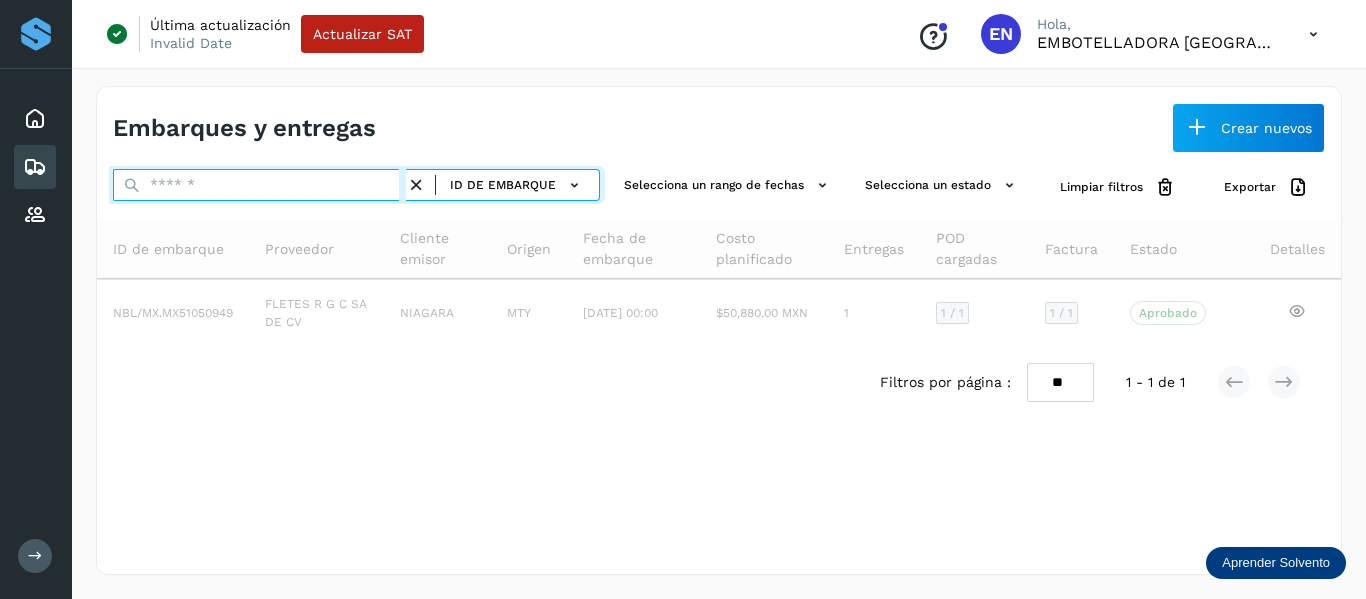paste on "**********" 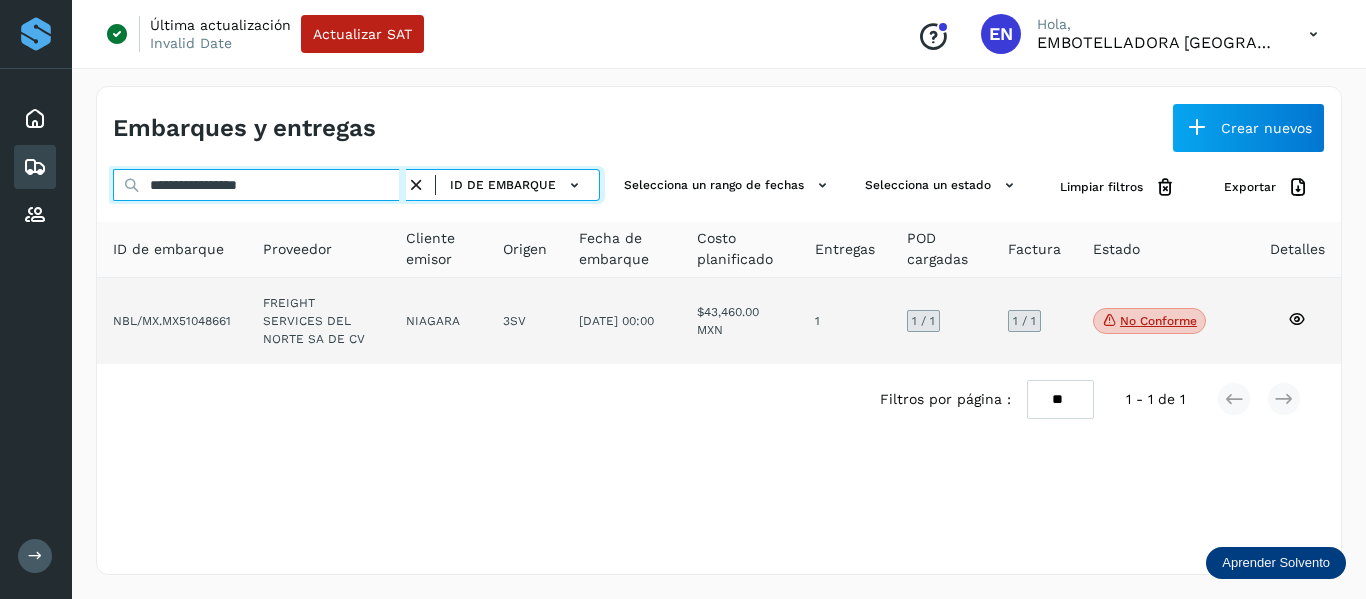 type on "**********" 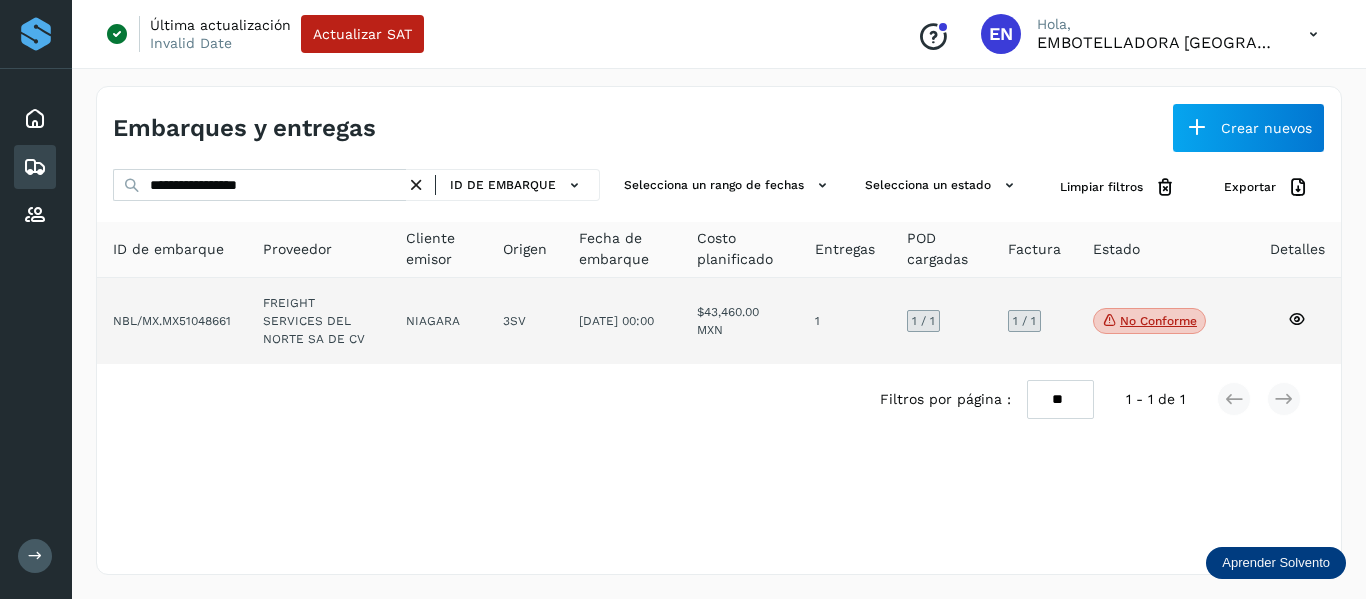 click on "No conforme" 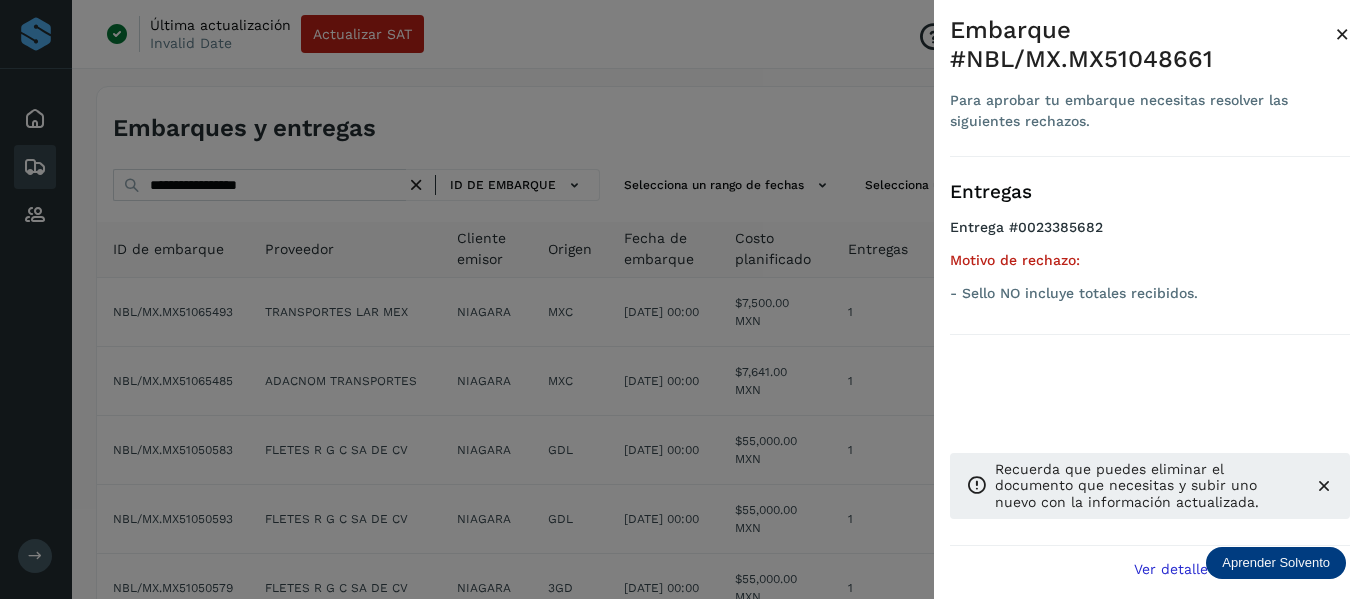 click on "×" at bounding box center (1342, 34) 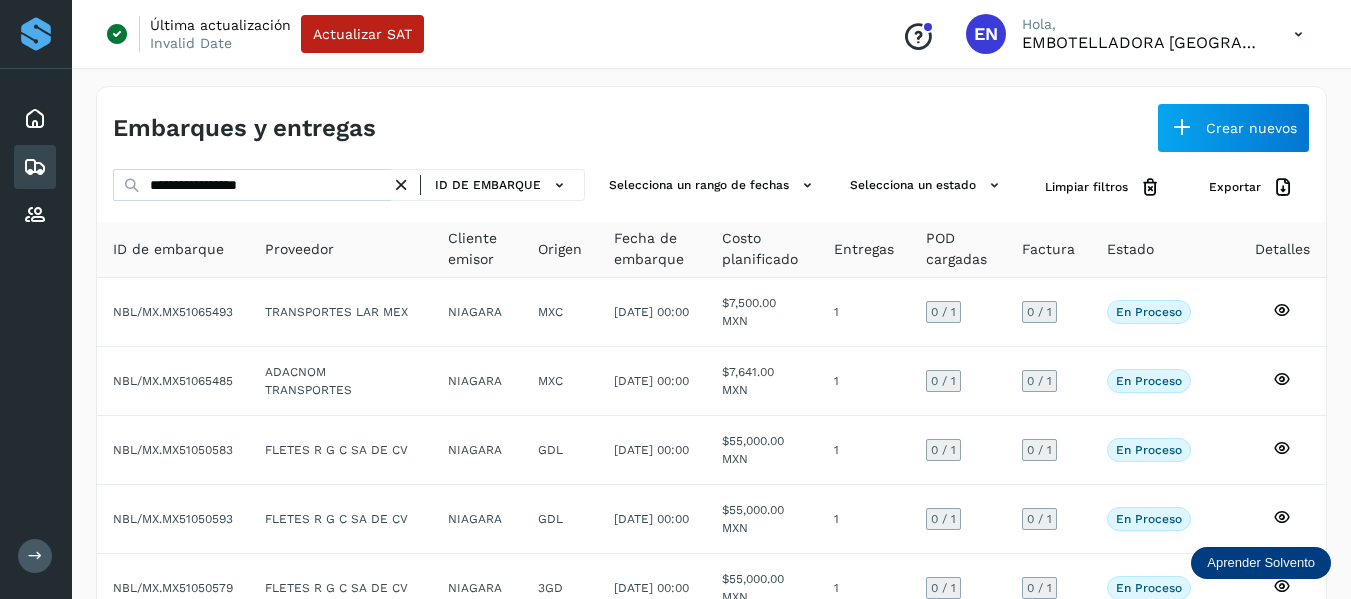 type 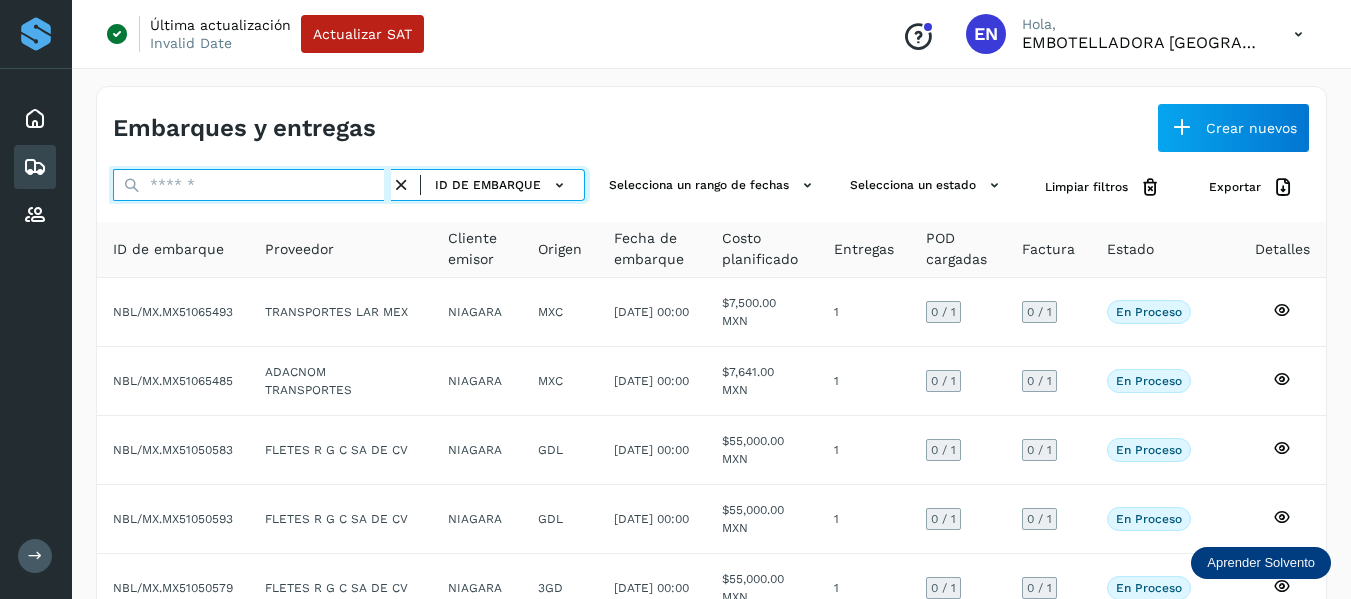 click at bounding box center (252, 185) 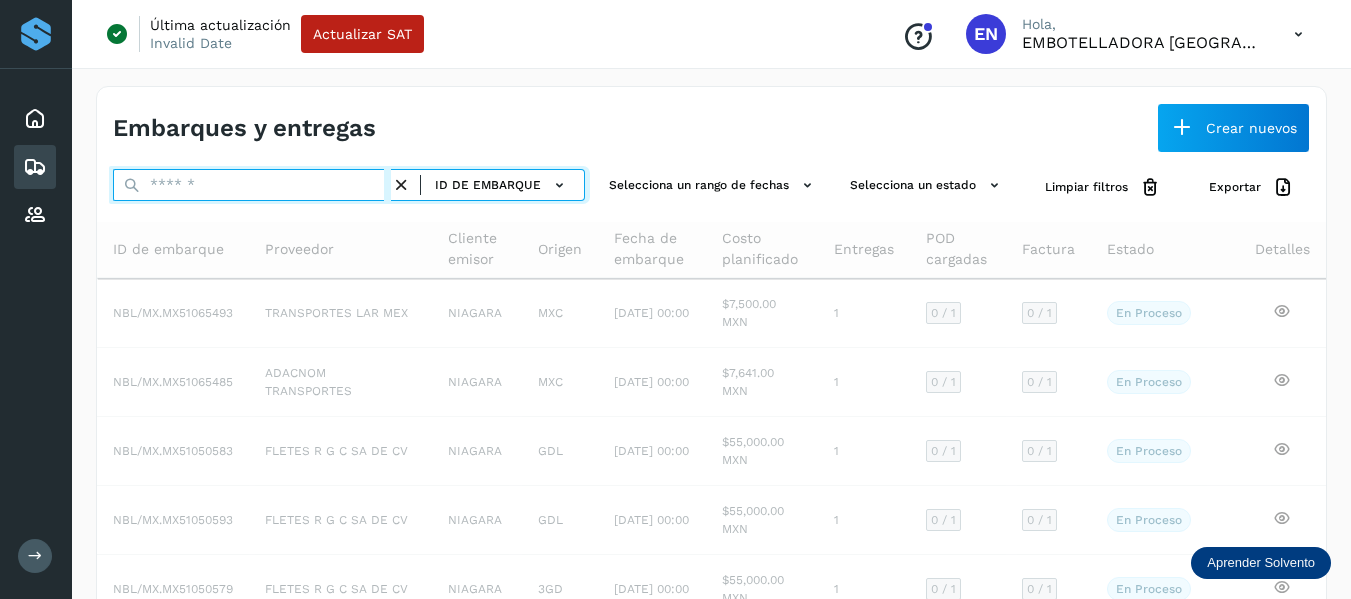paste on "**********" 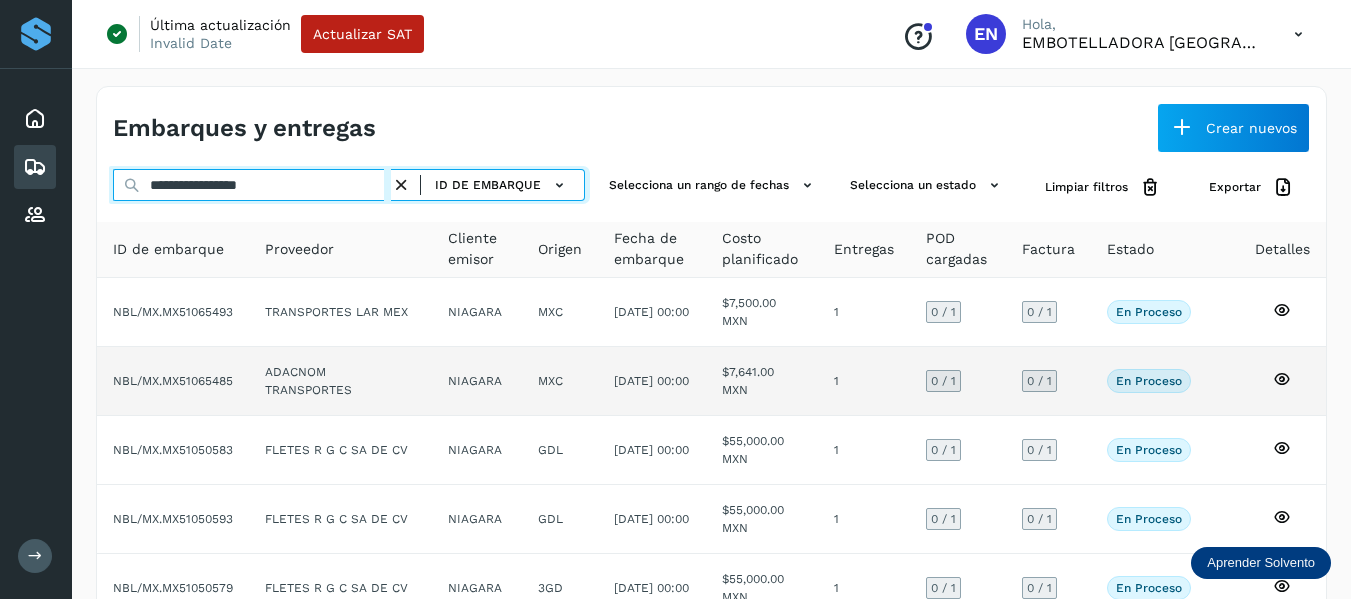 type on "**********" 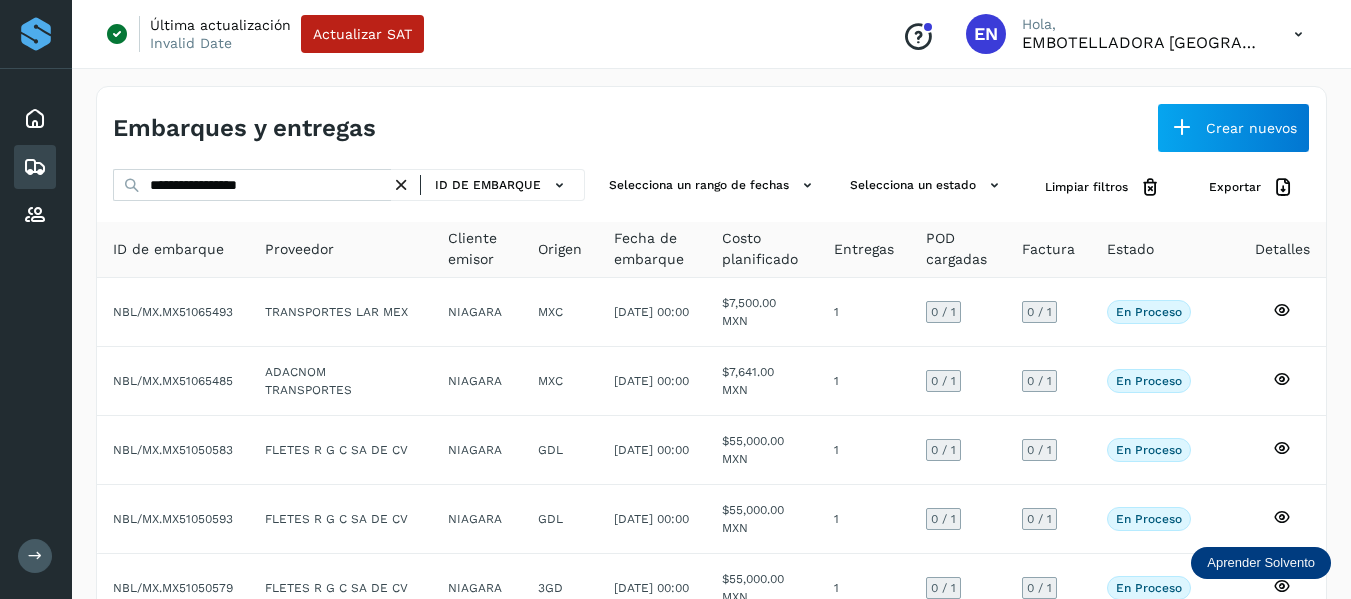 click at bounding box center [401, 185] 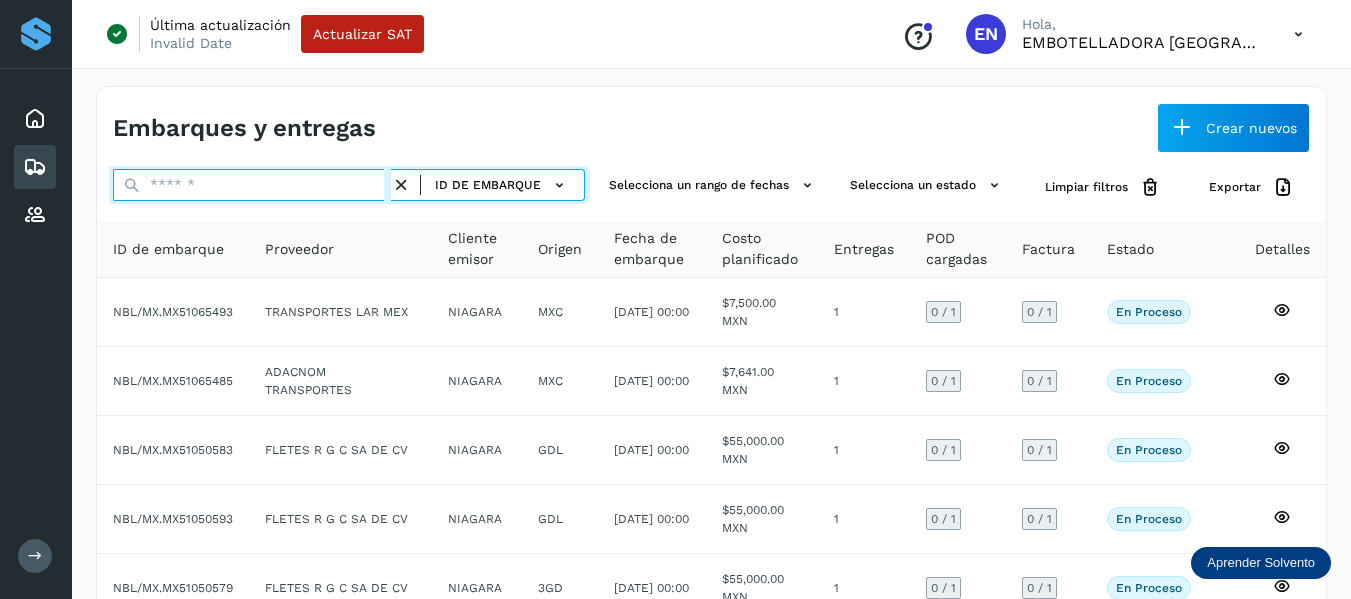 click at bounding box center (252, 185) 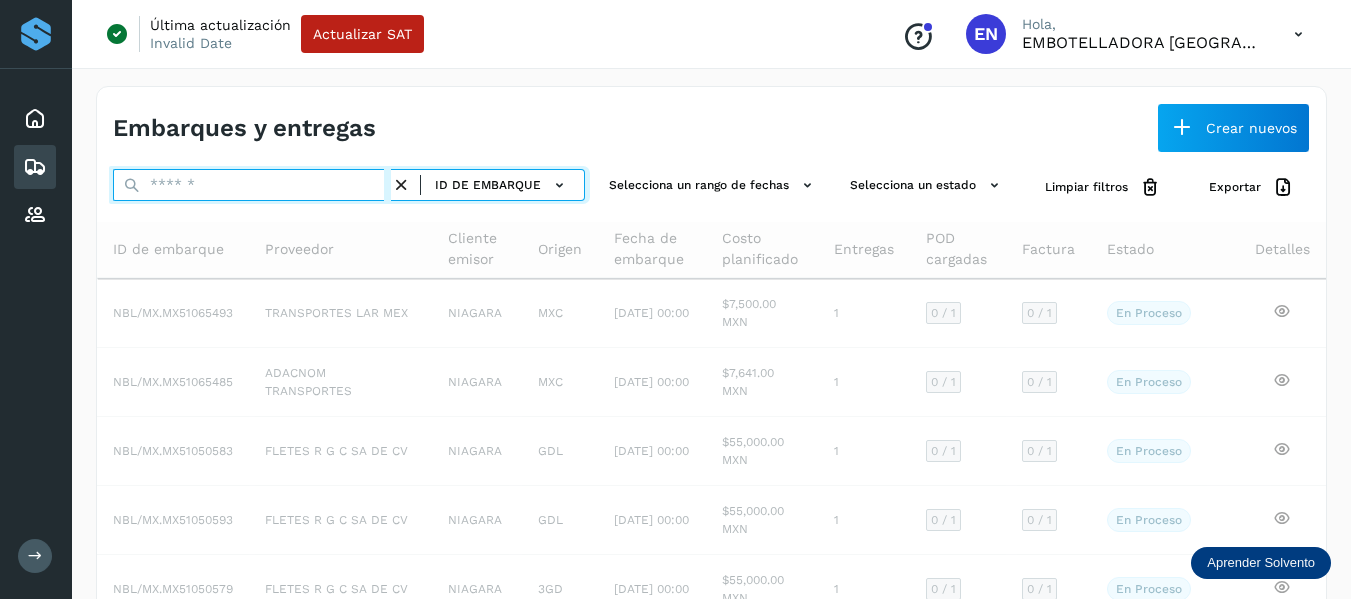 paste on "**********" 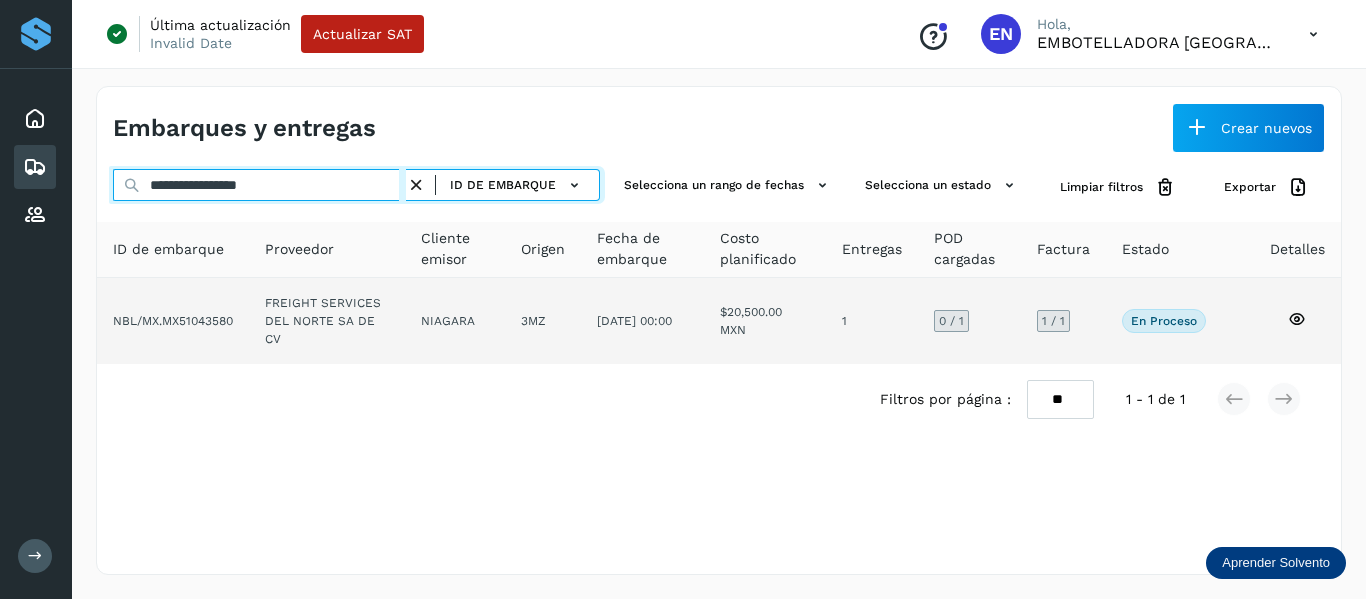 type on "**********" 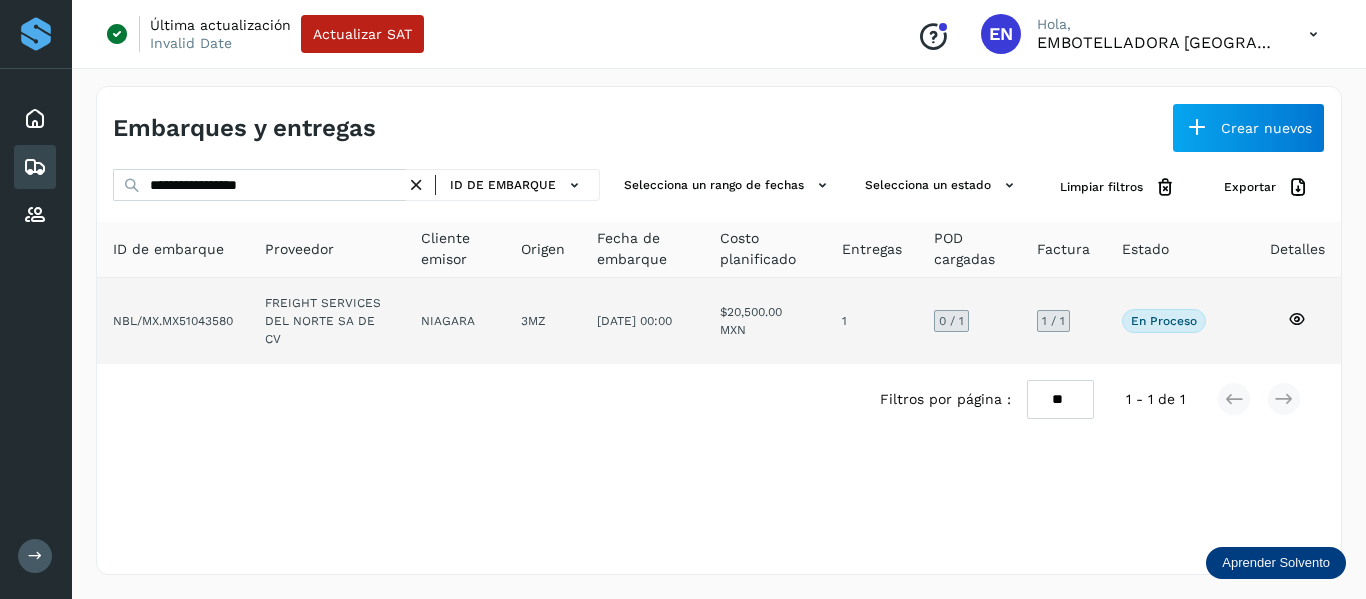 click on "En proceso" 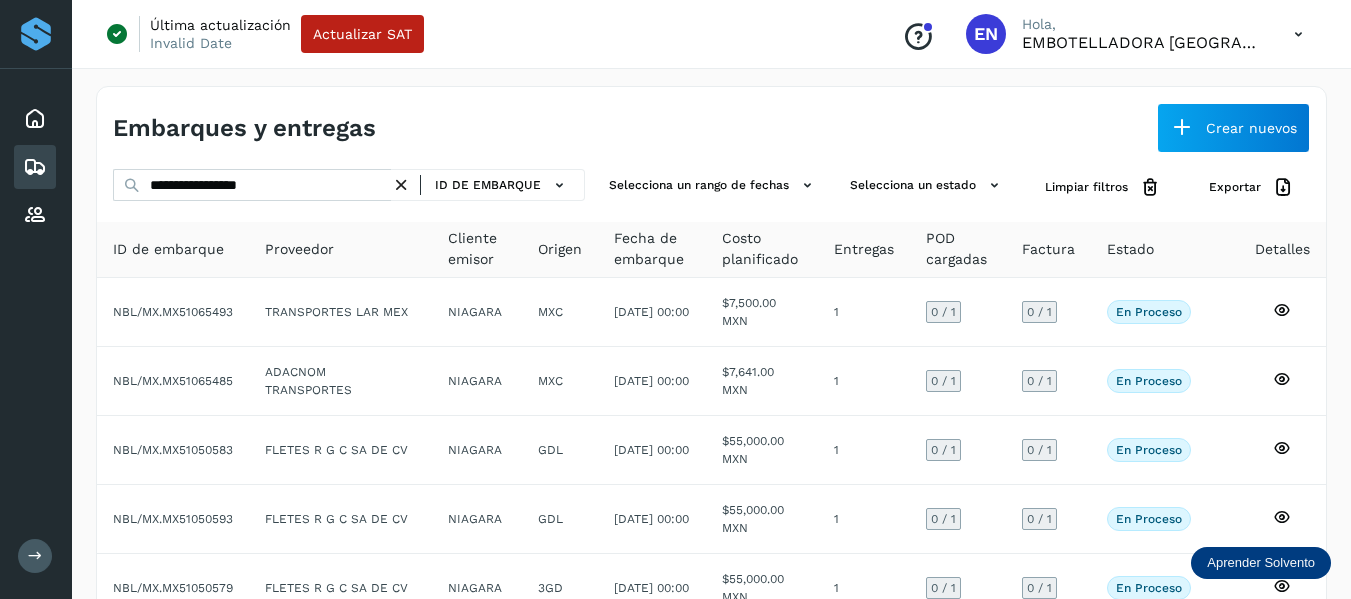 click at bounding box center (401, 185) 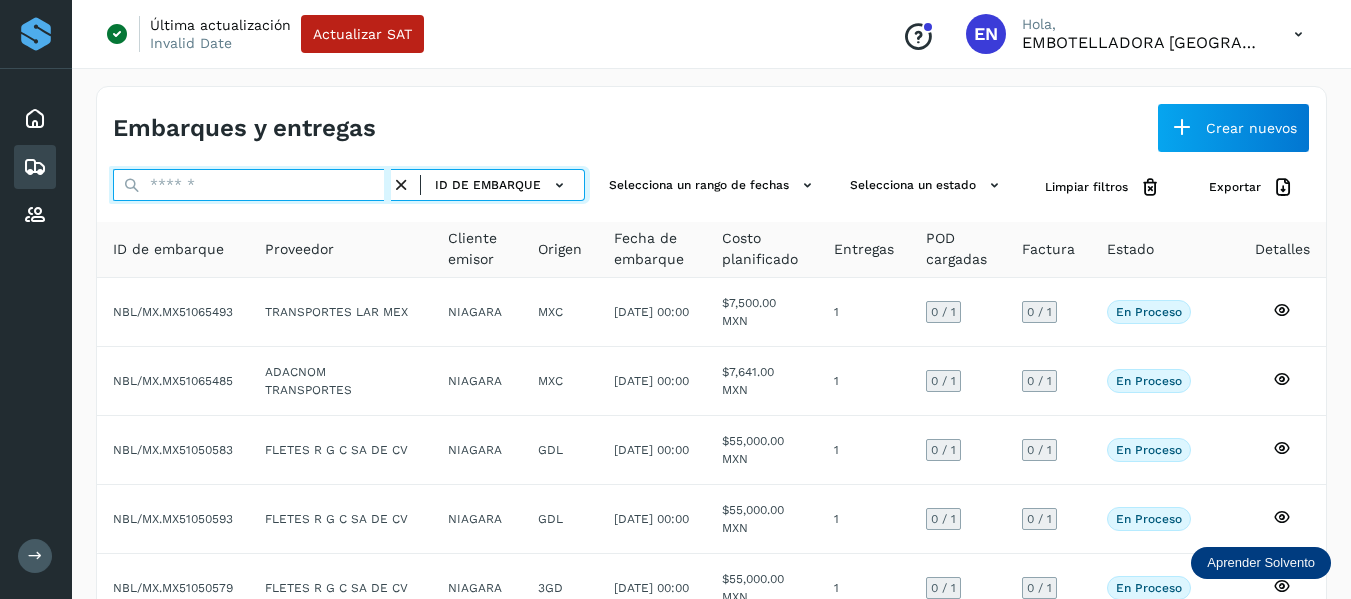 click at bounding box center (252, 185) 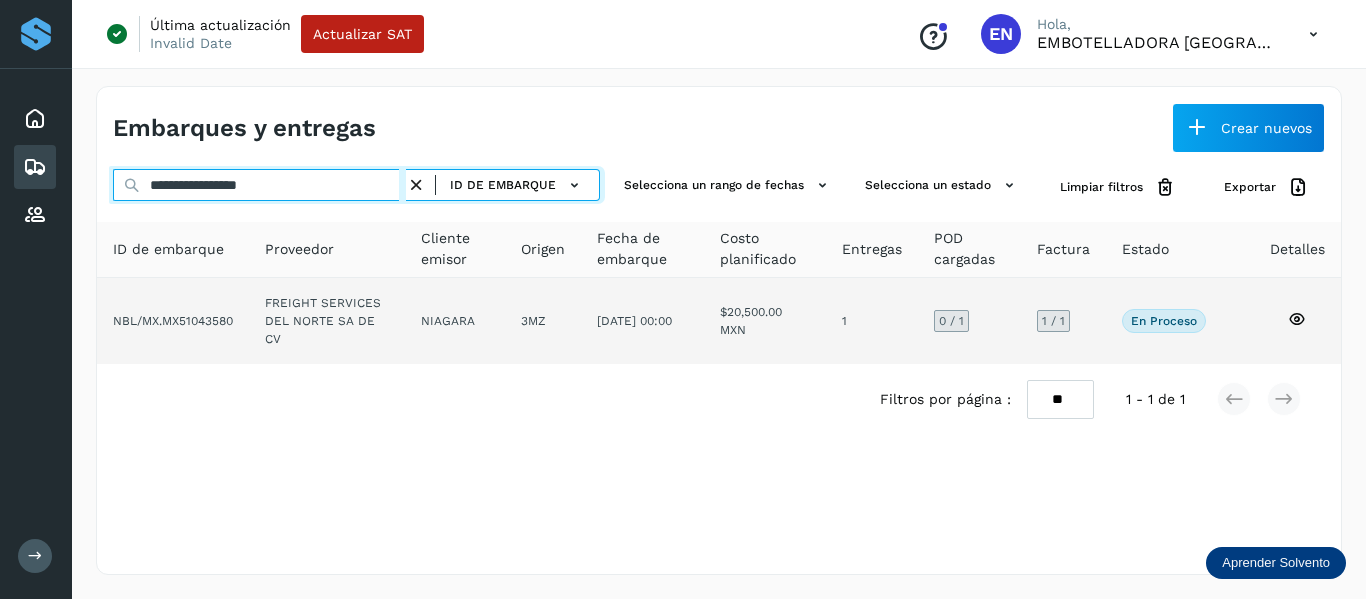 type on "**********" 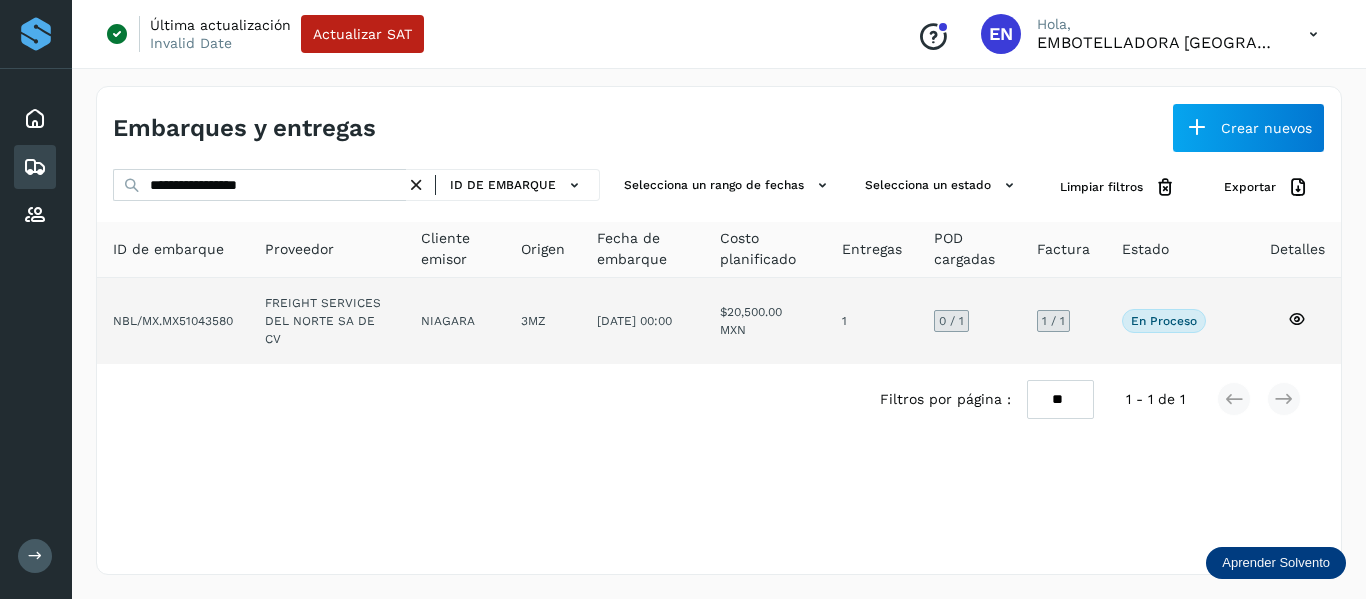 click on "En proceso" 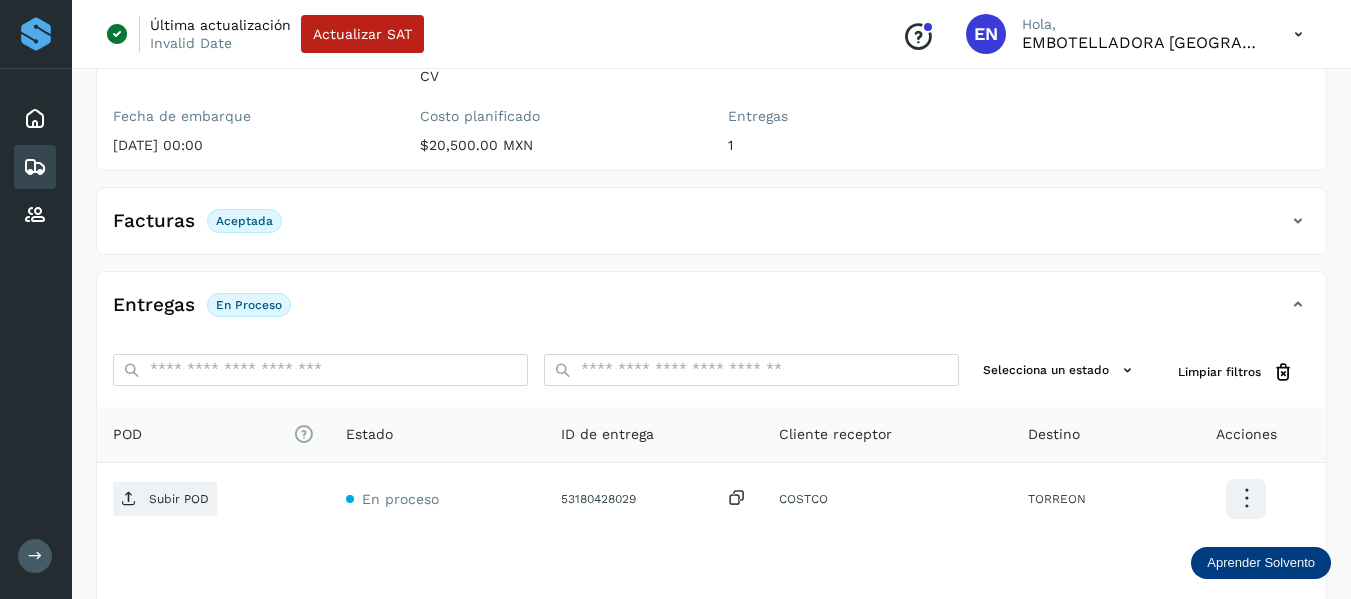 scroll, scrollTop: 300, scrollLeft: 0, axis: vertical 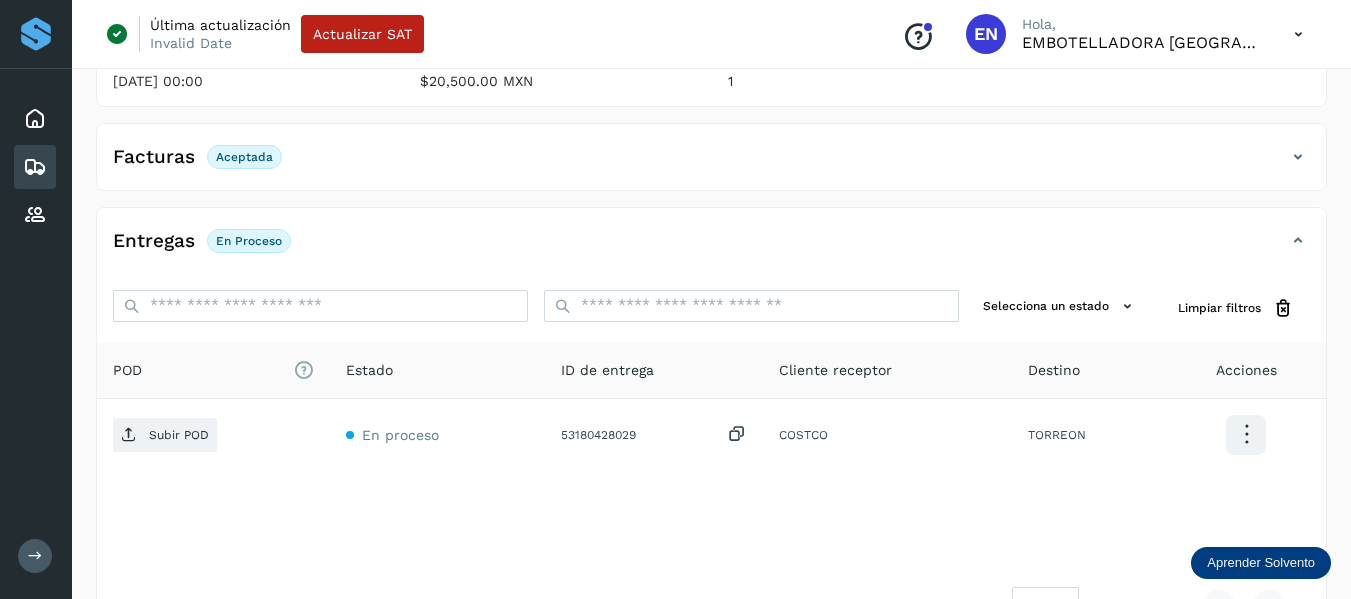click on "Facturas Aceptada" 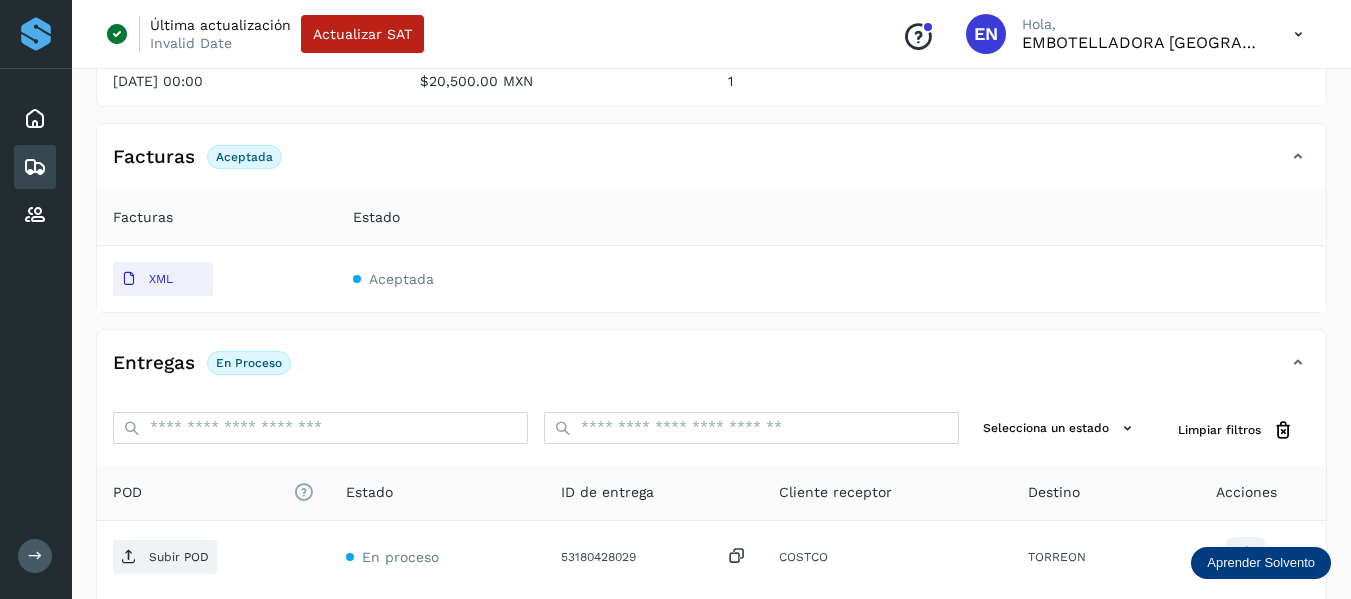 click on "Facturas Aceptada" 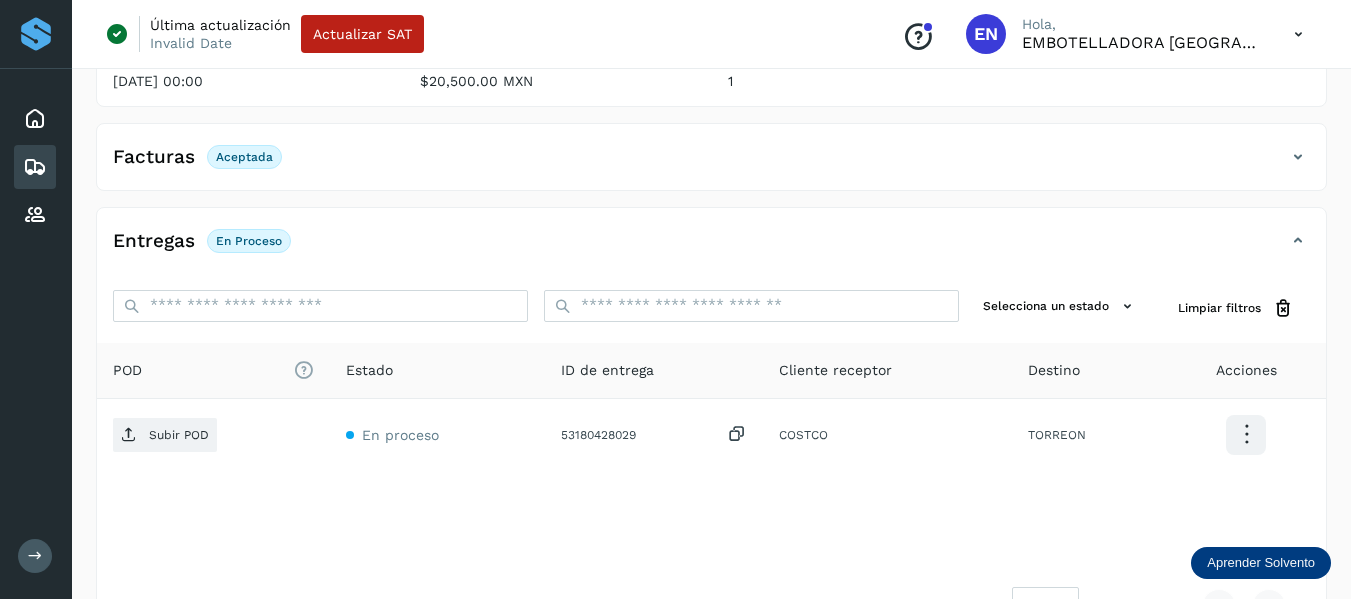 click on "Facturas Aceptada" 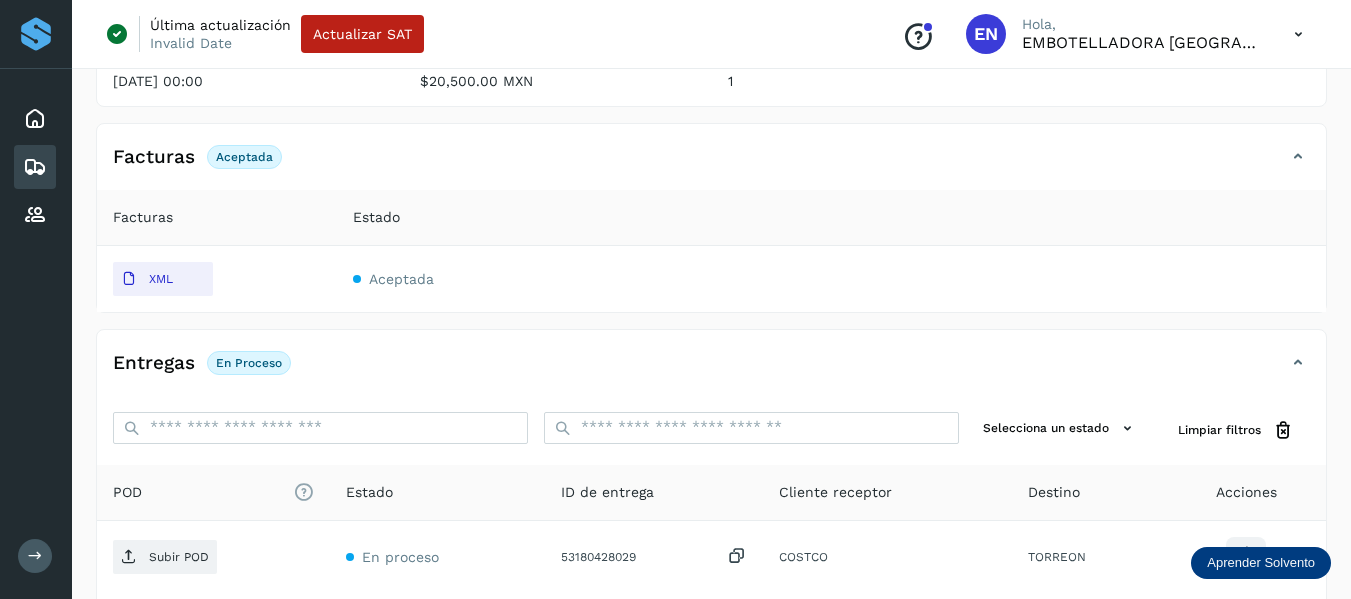 click on "Facturas Aceptada" 